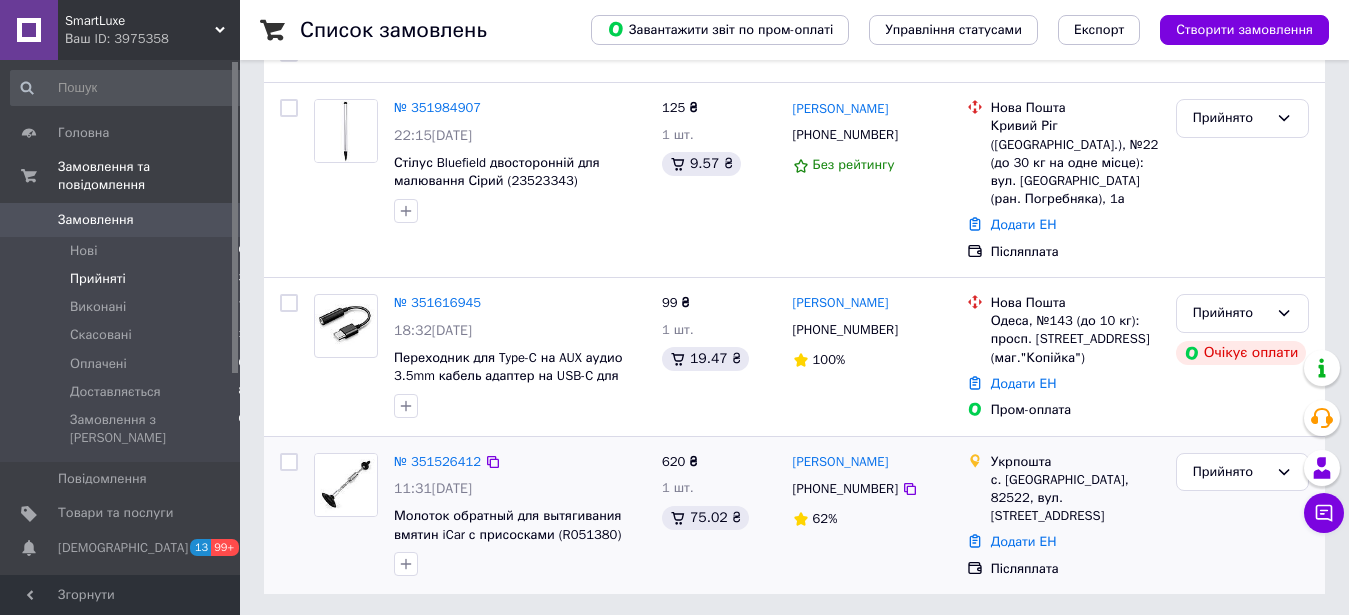 scroll, scrollTop: 204, scrollLeft: 0, axis: vertical 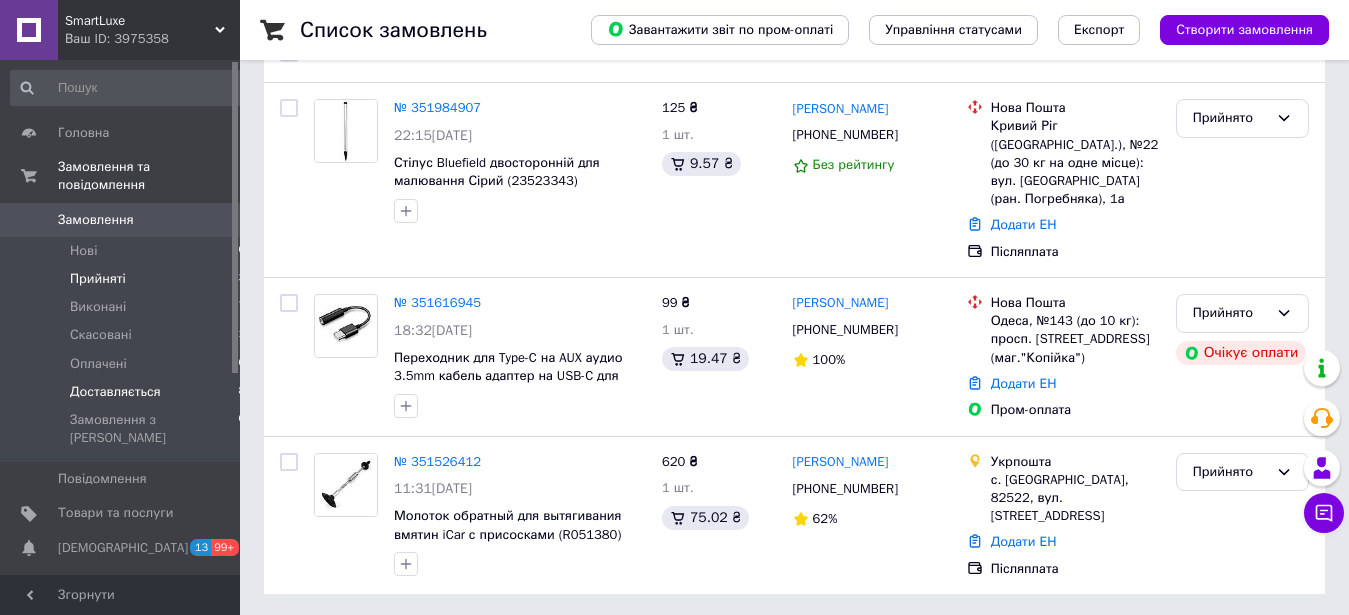click on "Доставляється 8" at bounding box center (128, 392) 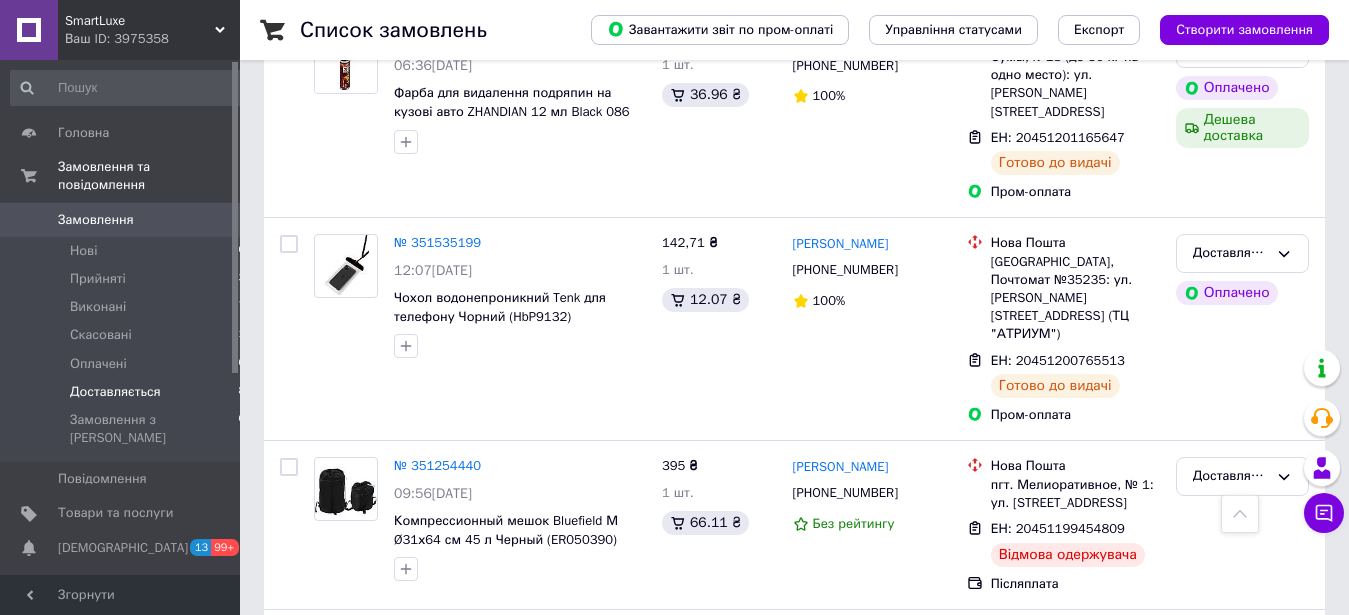 scroll, scrollTop: 1218, scrollLeft: 0, axis: vertical 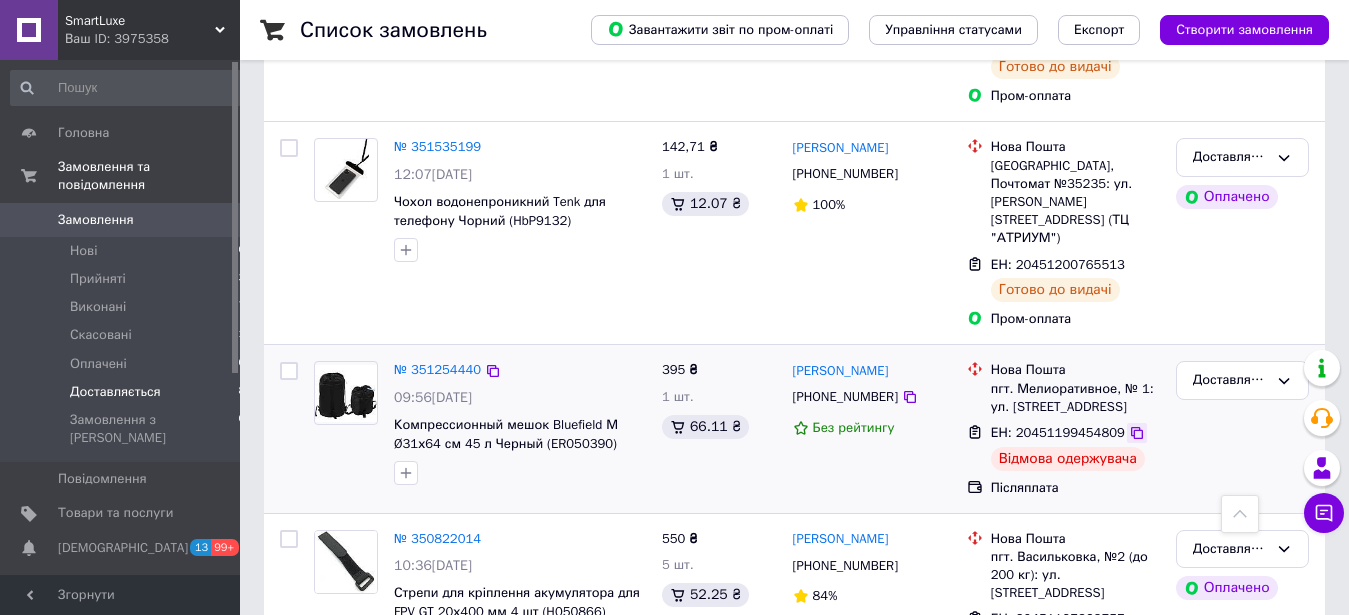 click 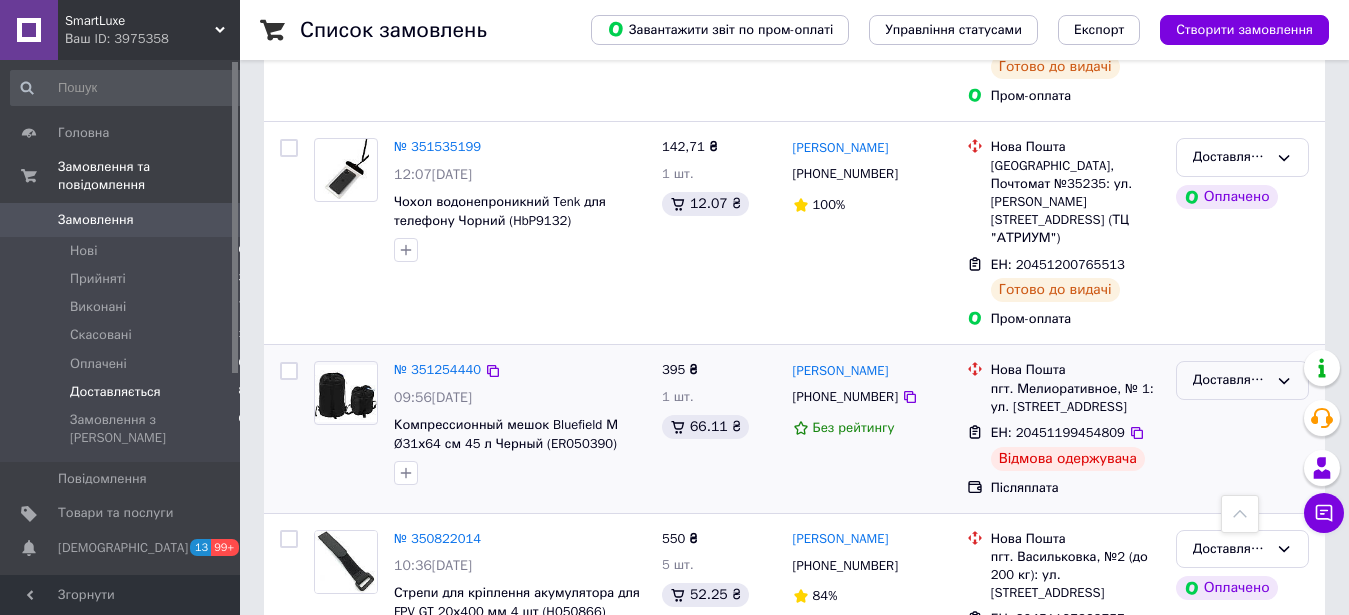 click on "Доставляється" at bounding box center (1230, 380) 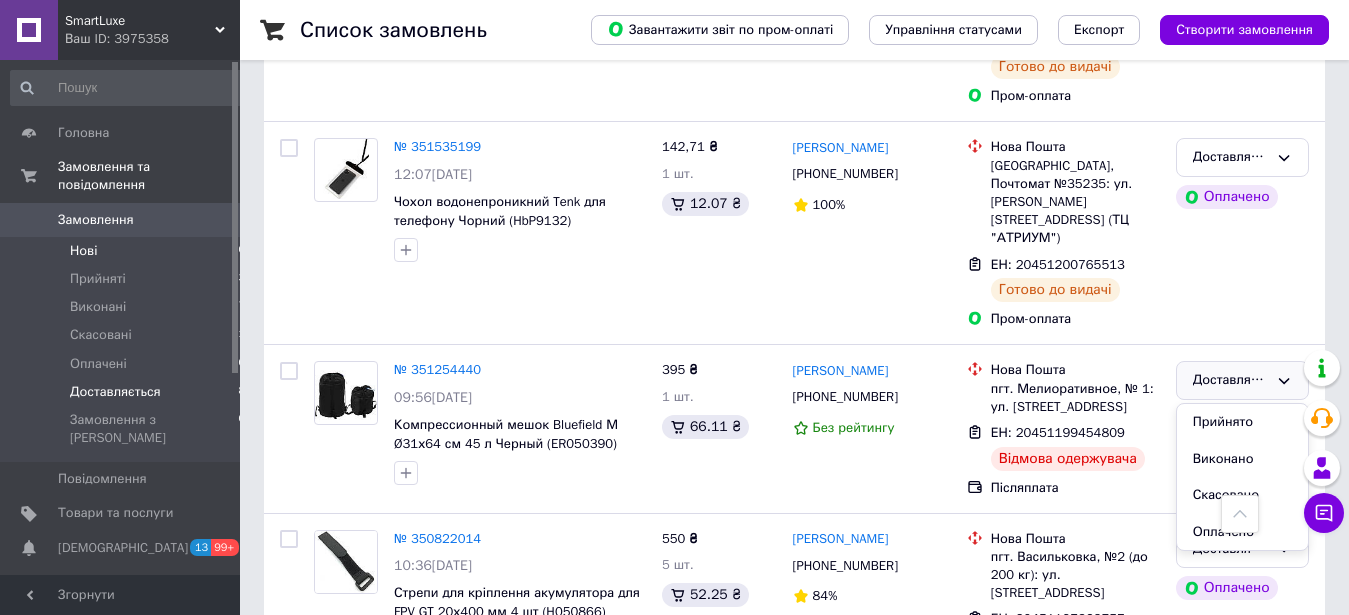 click on "Нові 0" at bounding box center (128, 251) 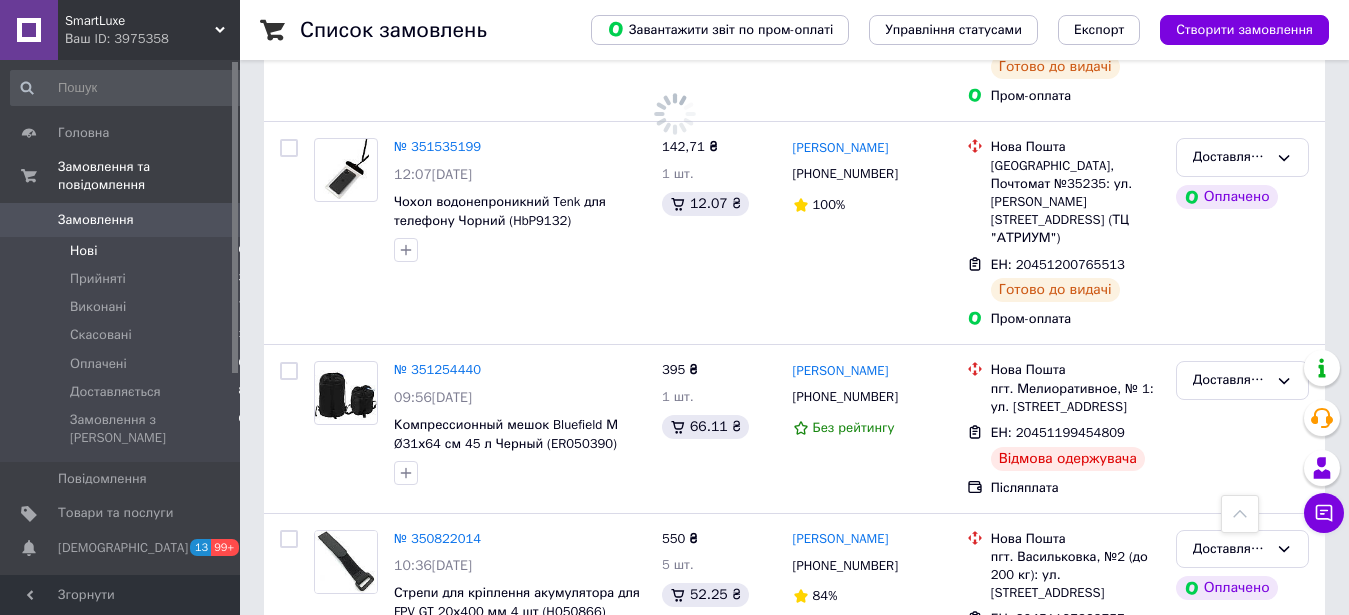 scroll, scrollTop: 0, scrollLeft: 0, axis: both 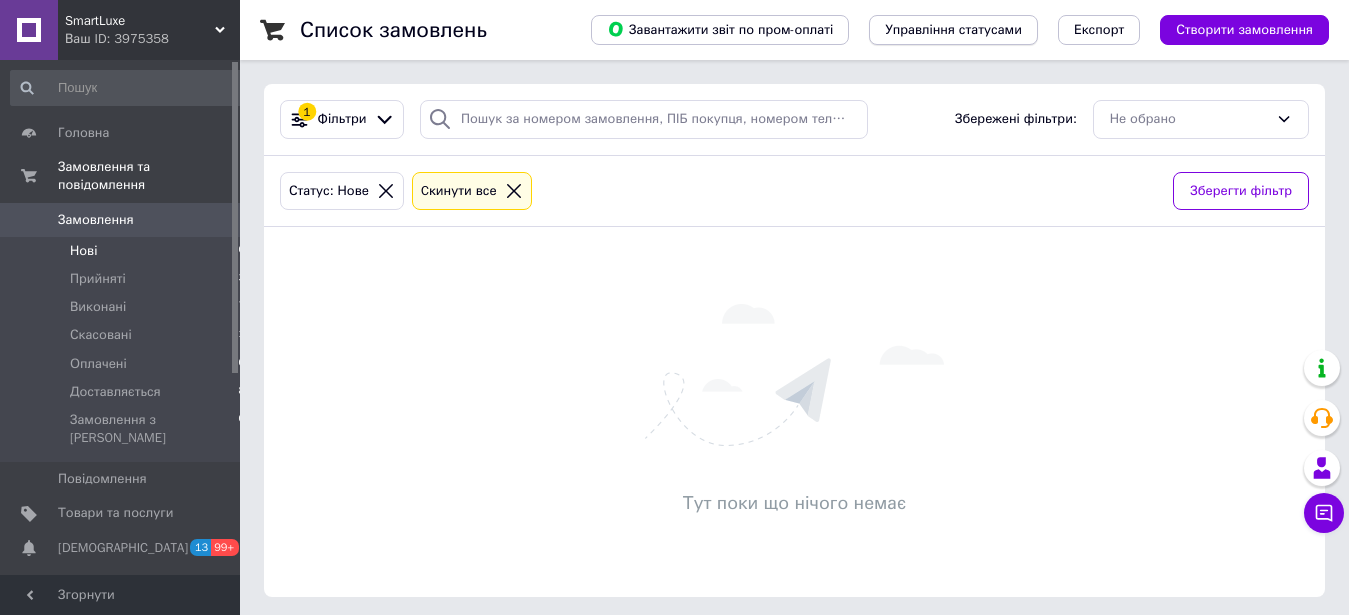click on "Управління статусами" at bounding box center (953, 30) 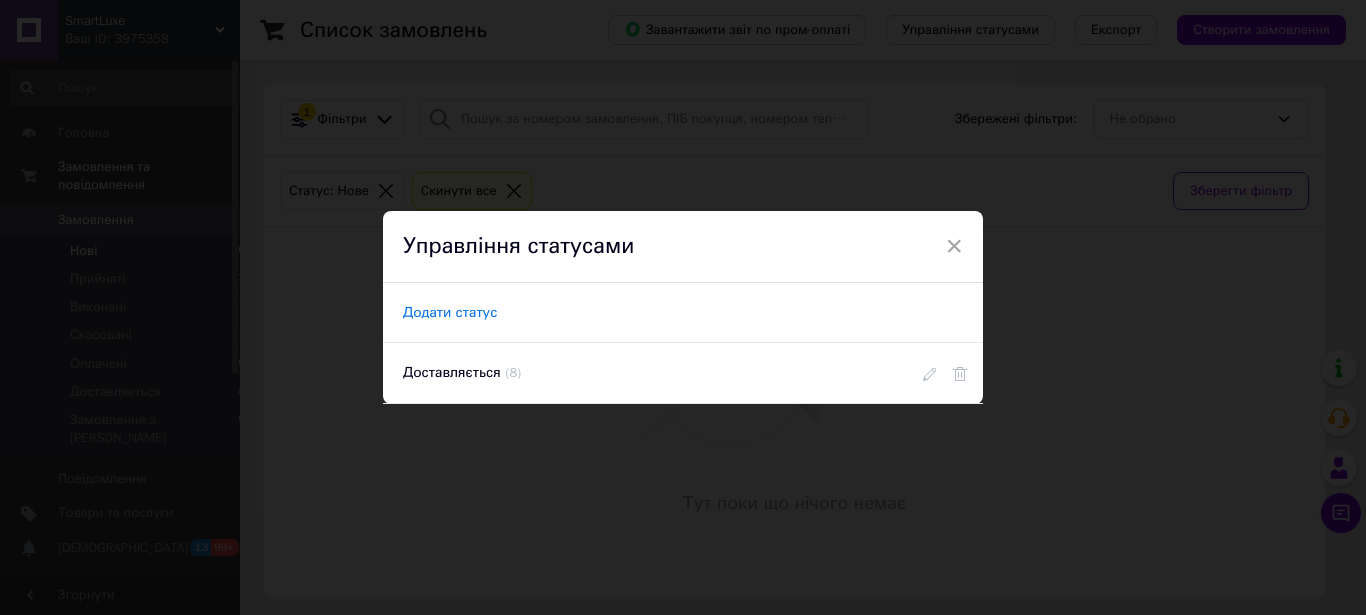 click on "Додати статус" at bounding box center [450, 313] 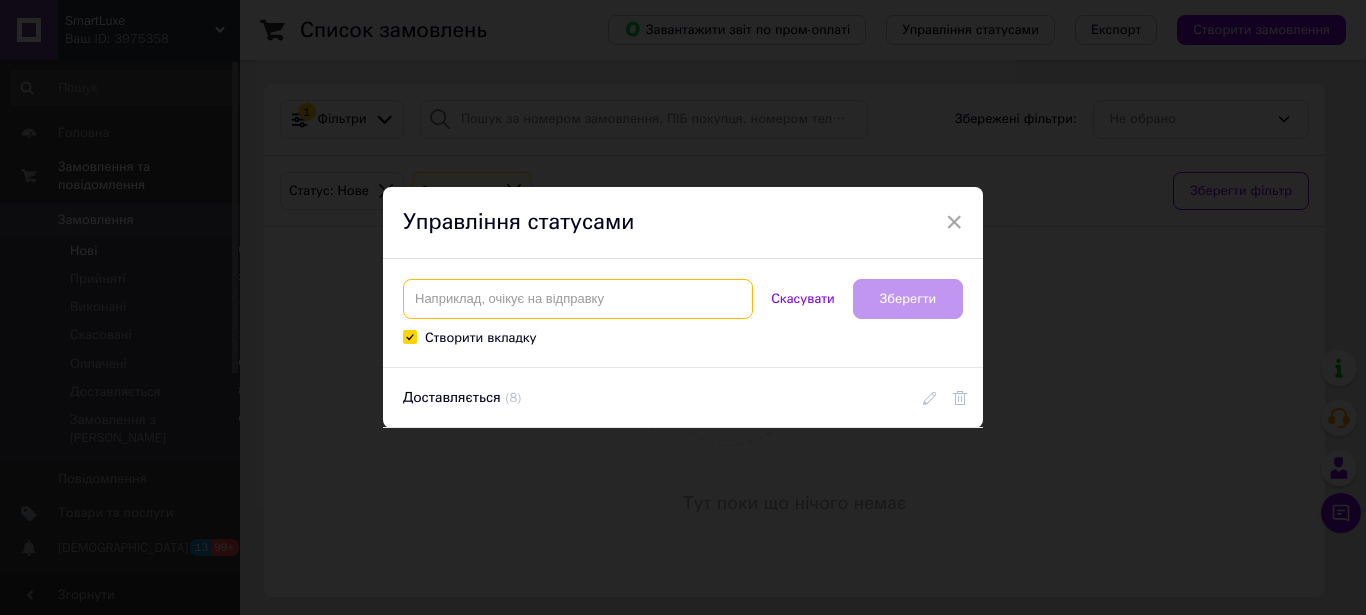 click at bounding box center [578, 299] 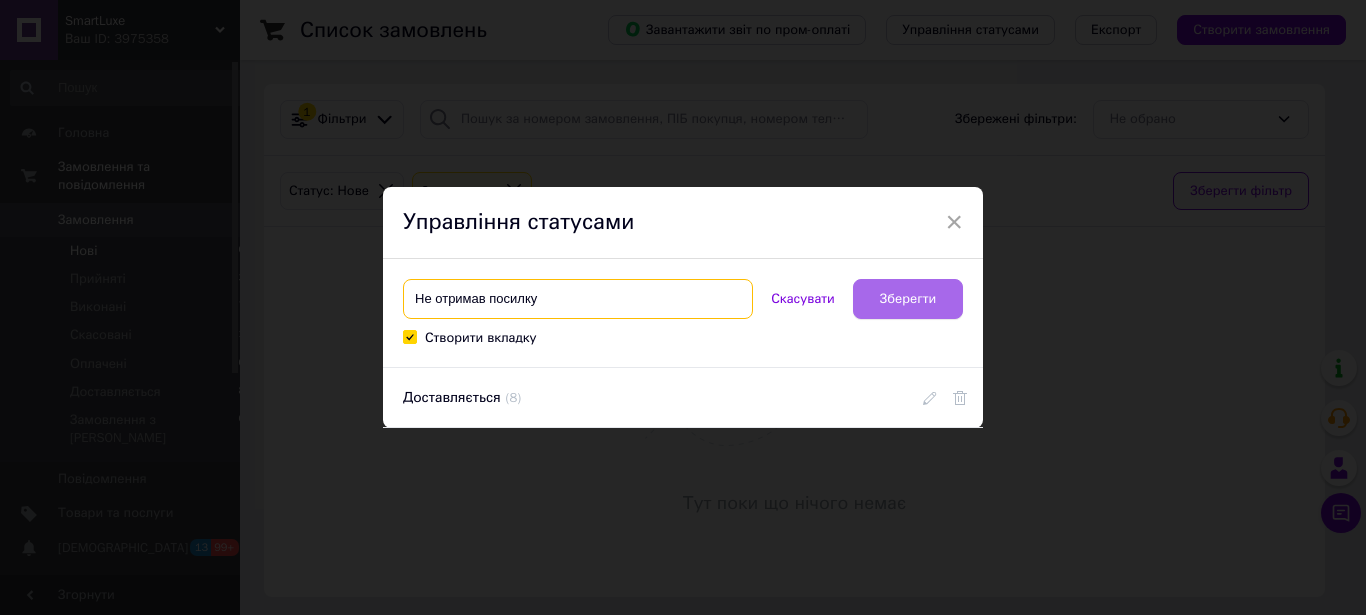 type on "Не отримав посилку" 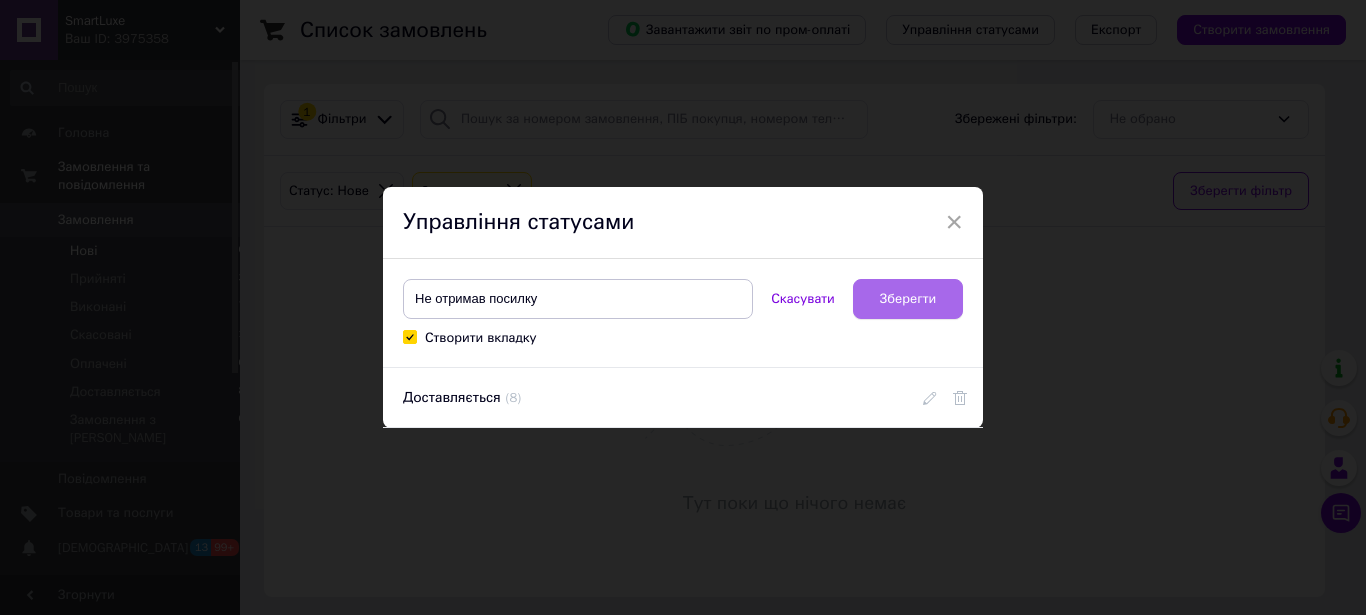 click on "Зберегти" at bounding box center [908, 299] 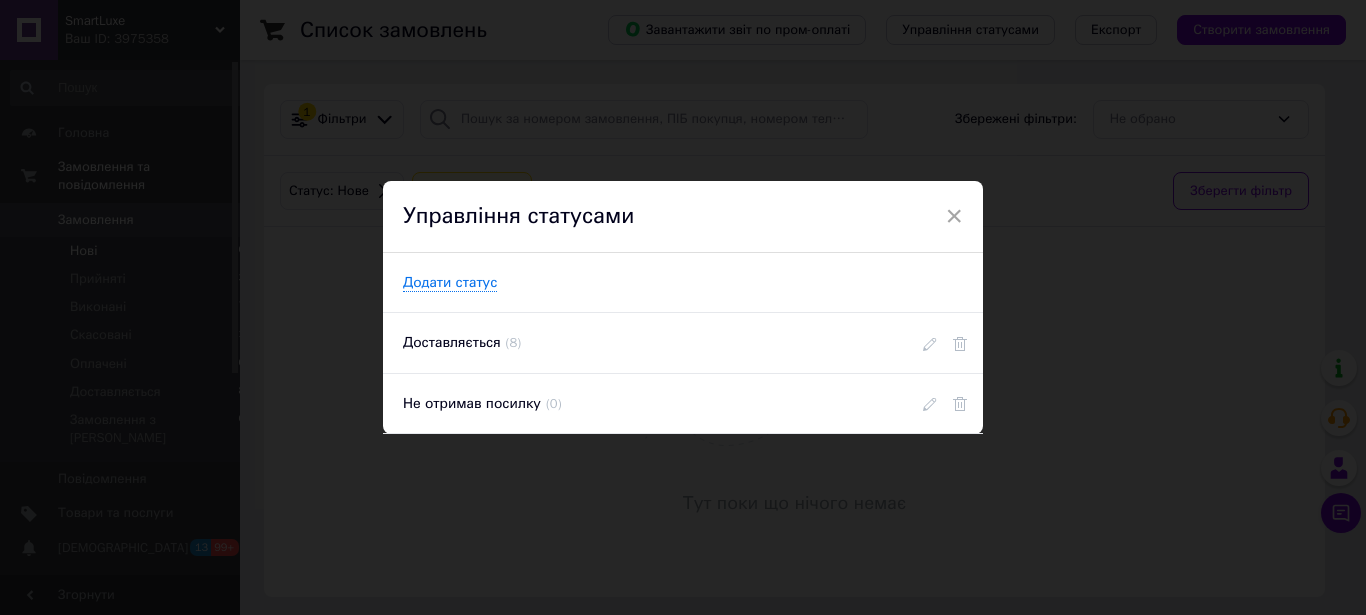 drag, startPoint x: 954, startPoint y: 207, endPoint x: 749, endPoint y: 267, distance: 213.6001 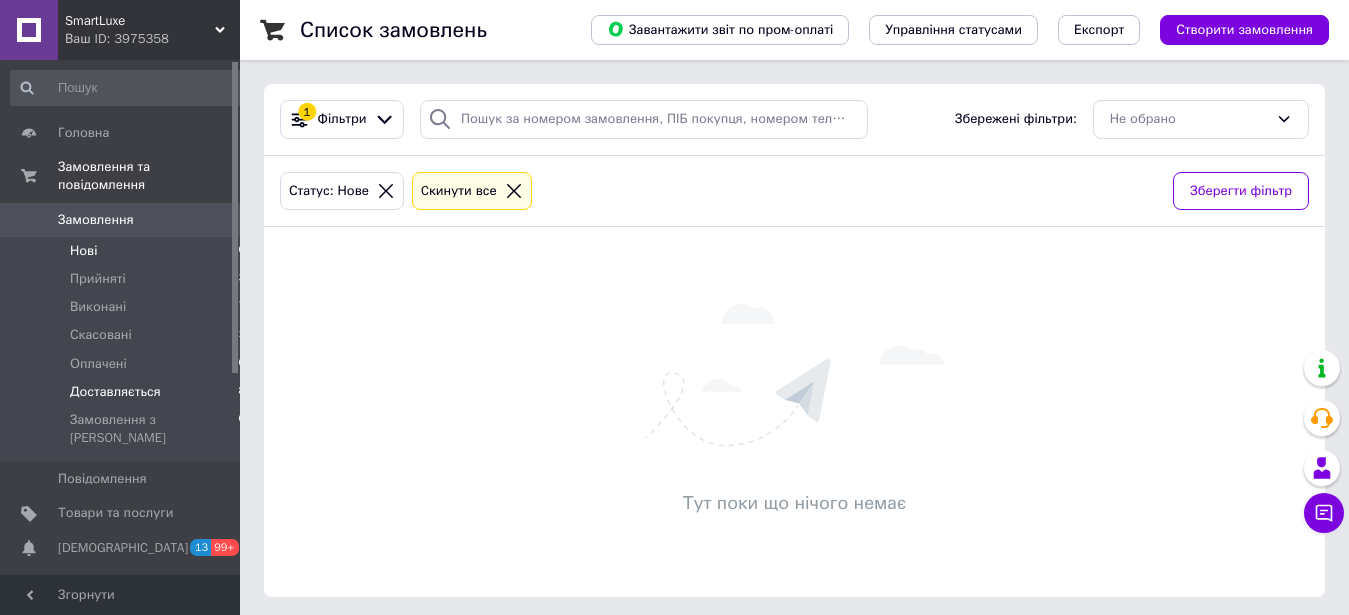 click on "Доставляється" at bounding box center (115, 392) 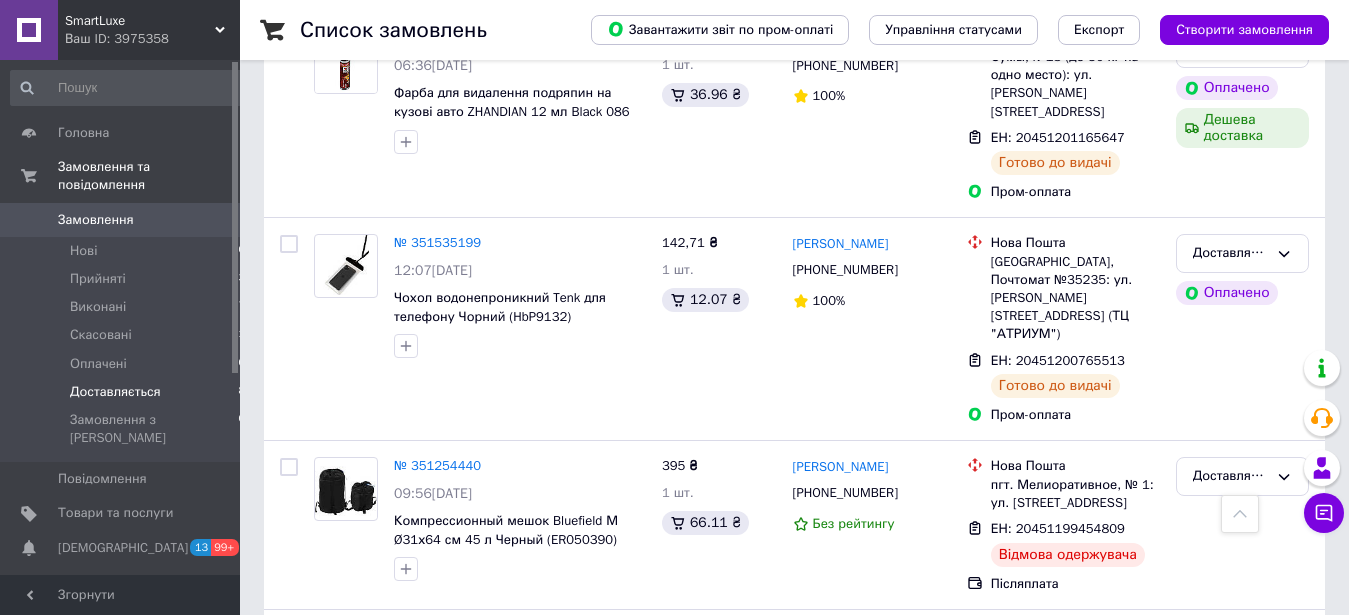 scroll, scrollTop: 1218, scrollLeft: 0, axis: vertical 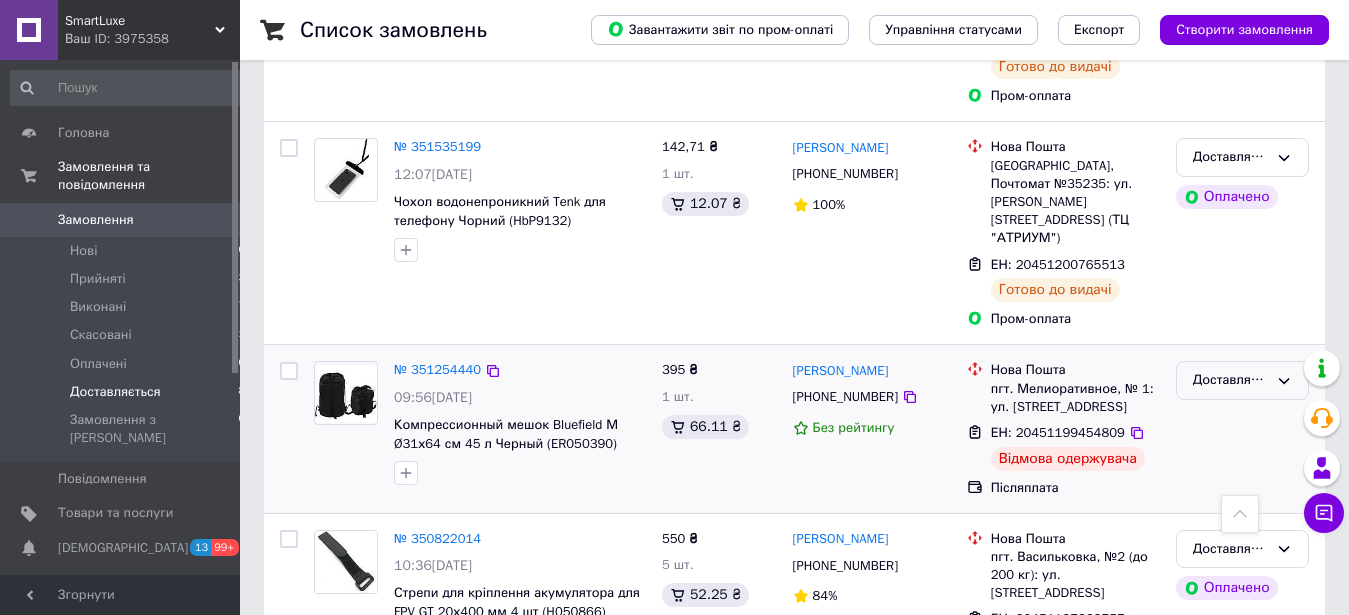 click on "Доставляється" at bounding box center (1230, 380) 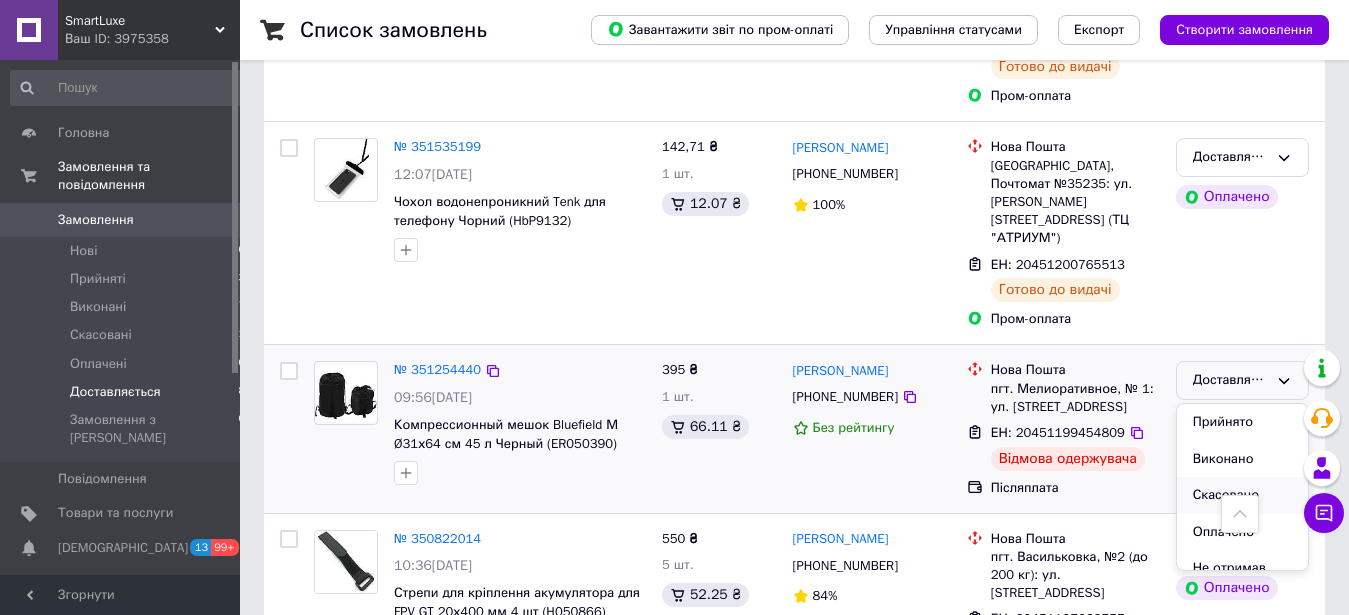 scroll, scrollTop: 38, scrollLeft: 0, axis: vertical 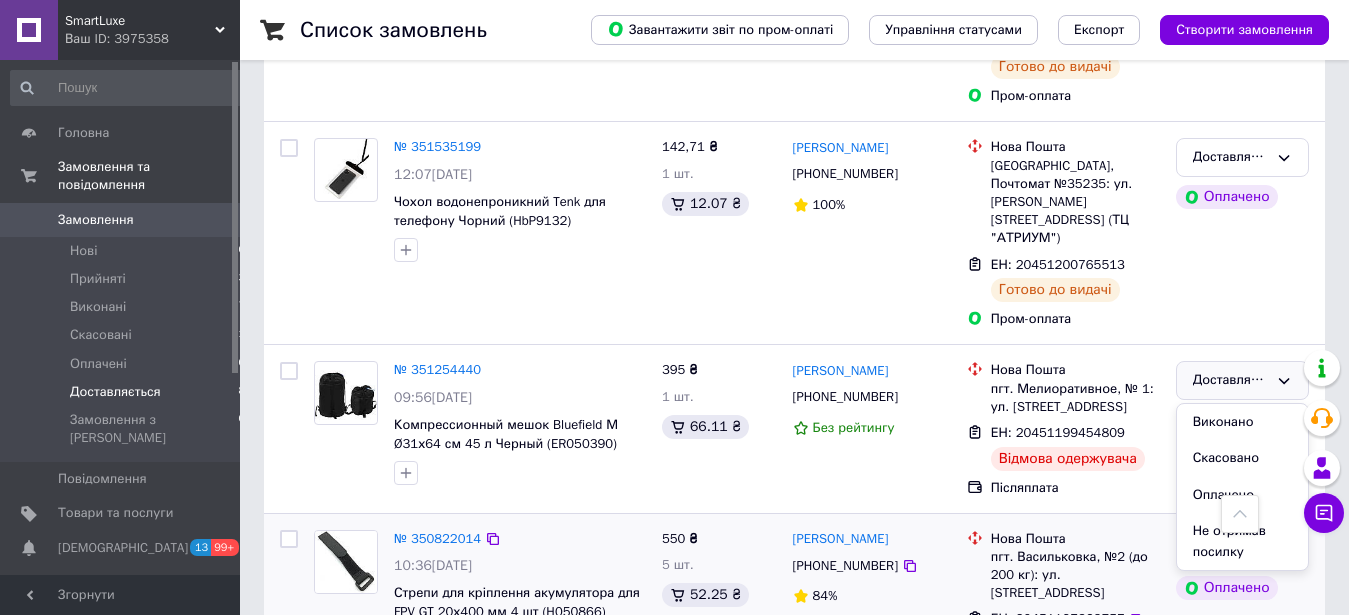 click on "Не отримав посилку" at bounding box center [1242, 541] 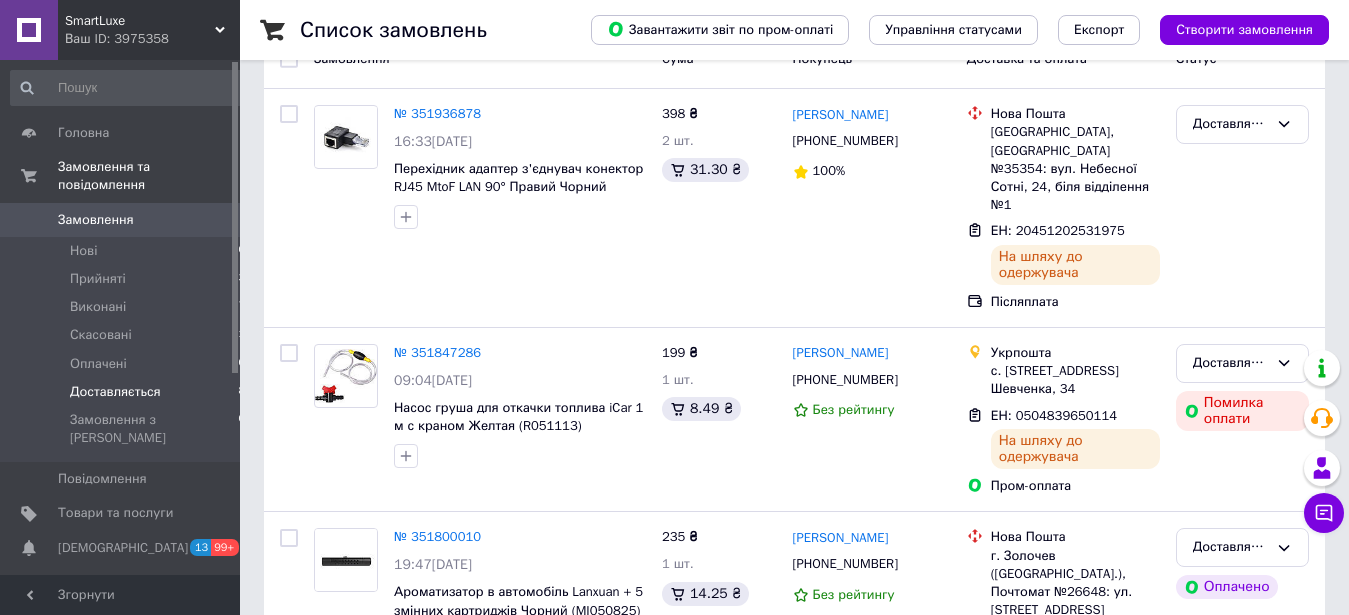 scroll, scrollTop: 0, scrollLeft: 0, axis: both 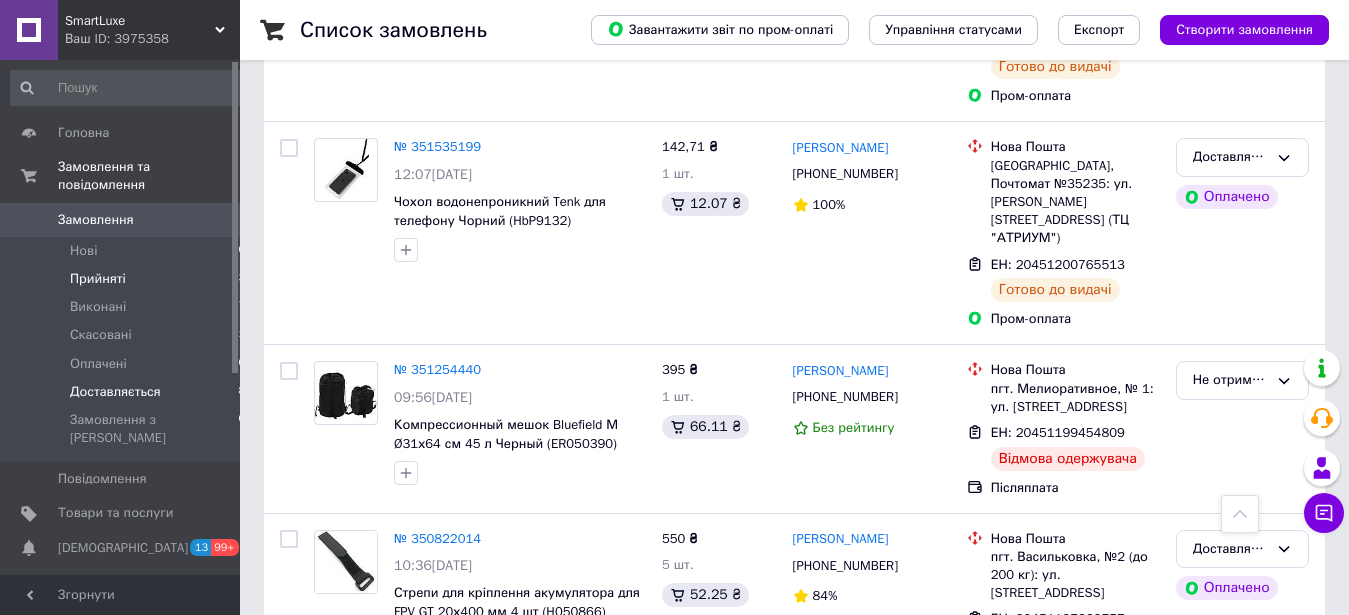 click on "Прийняті 3" at bounding box center [128, 279] 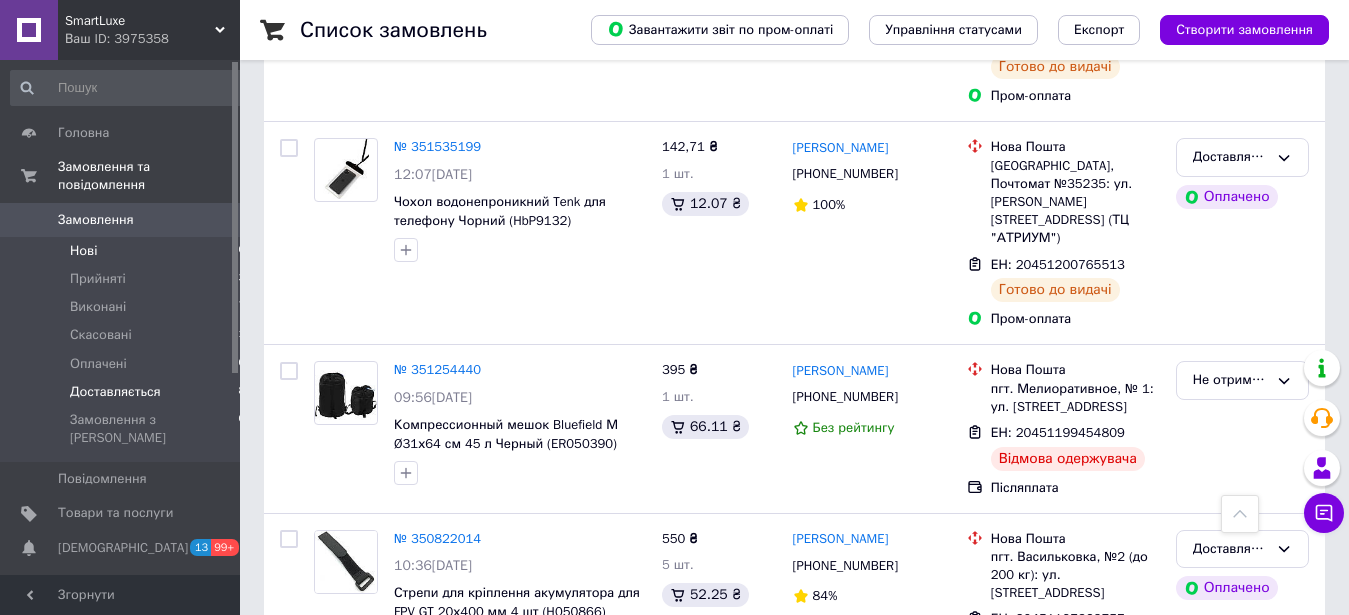 click on "Прийняті 3" at bounding box center (128, 279) 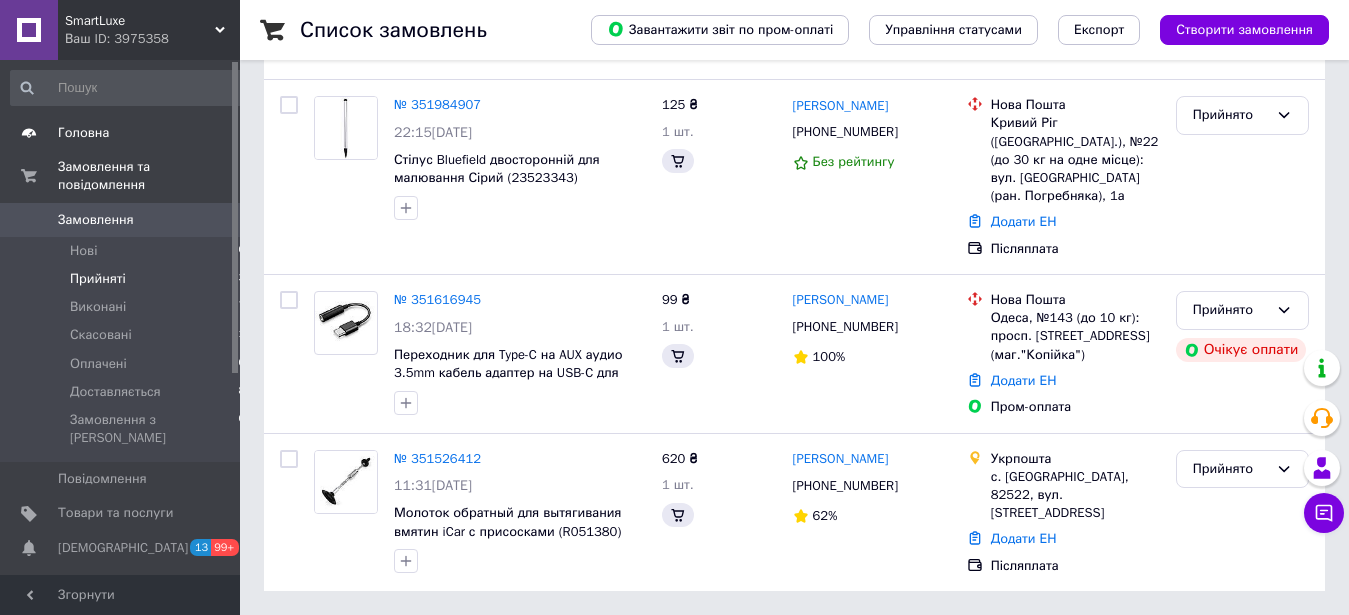 scroll, scrollTop: 0, scrollLeft: 0, axis: both 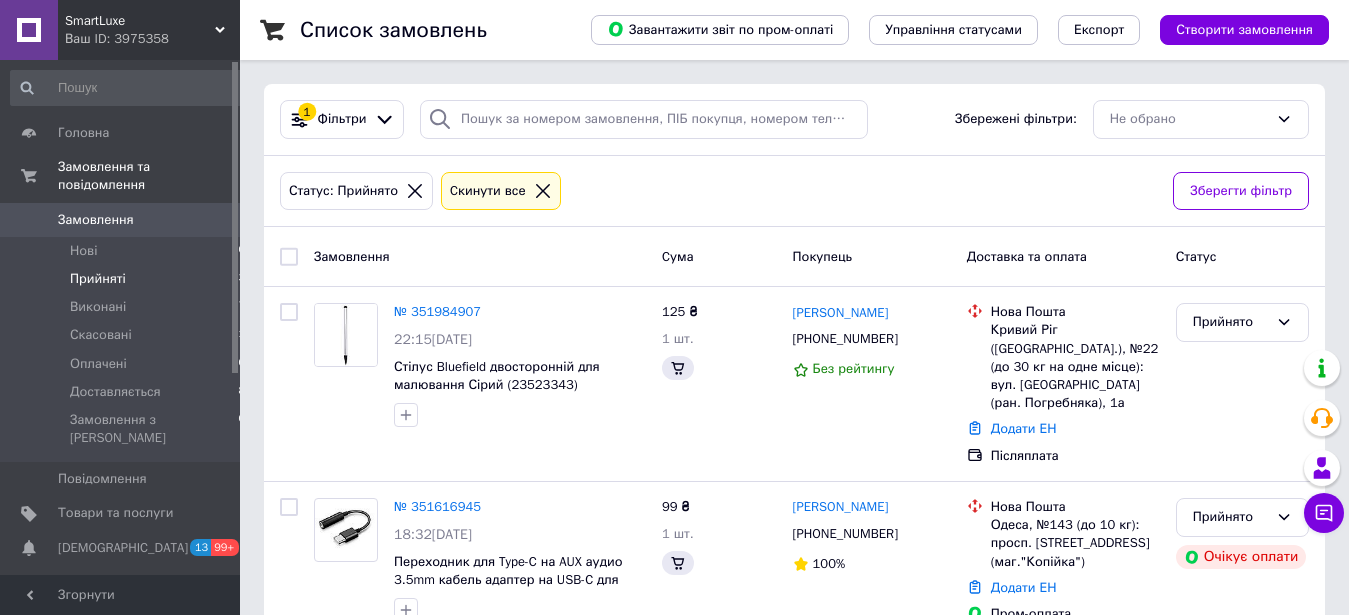 click on "Прийняті 3" at bounding box center [128, 279] 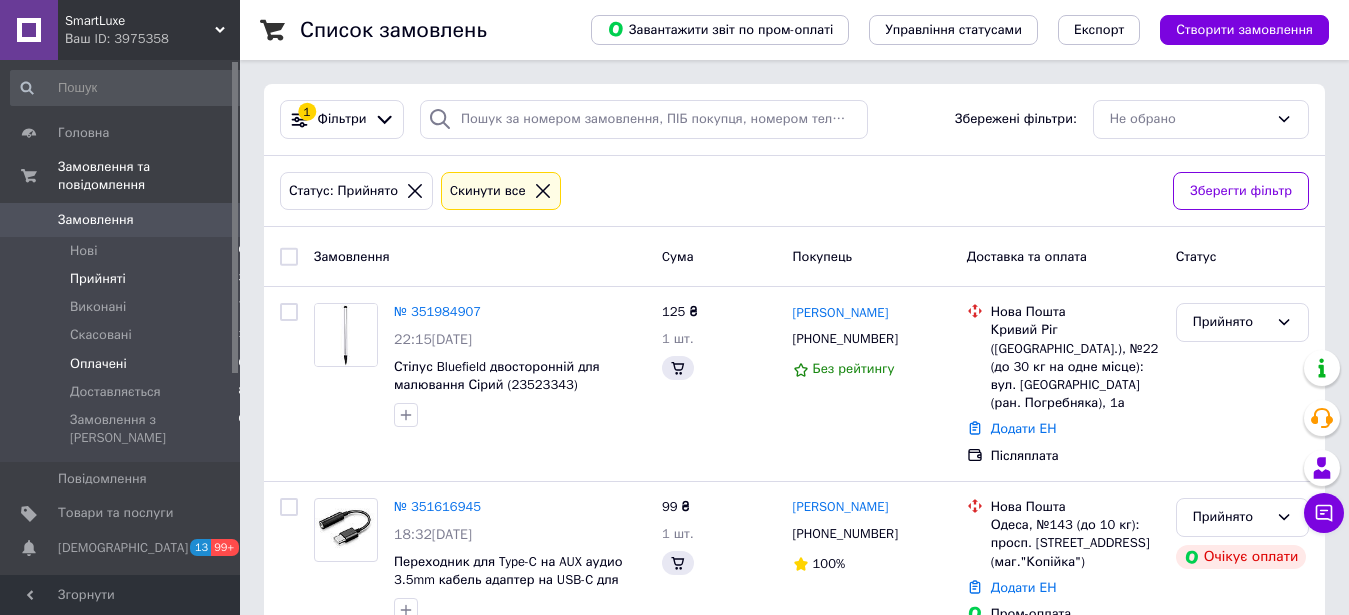 click on "Оплачені 0" at bounding box center (128, 364) 